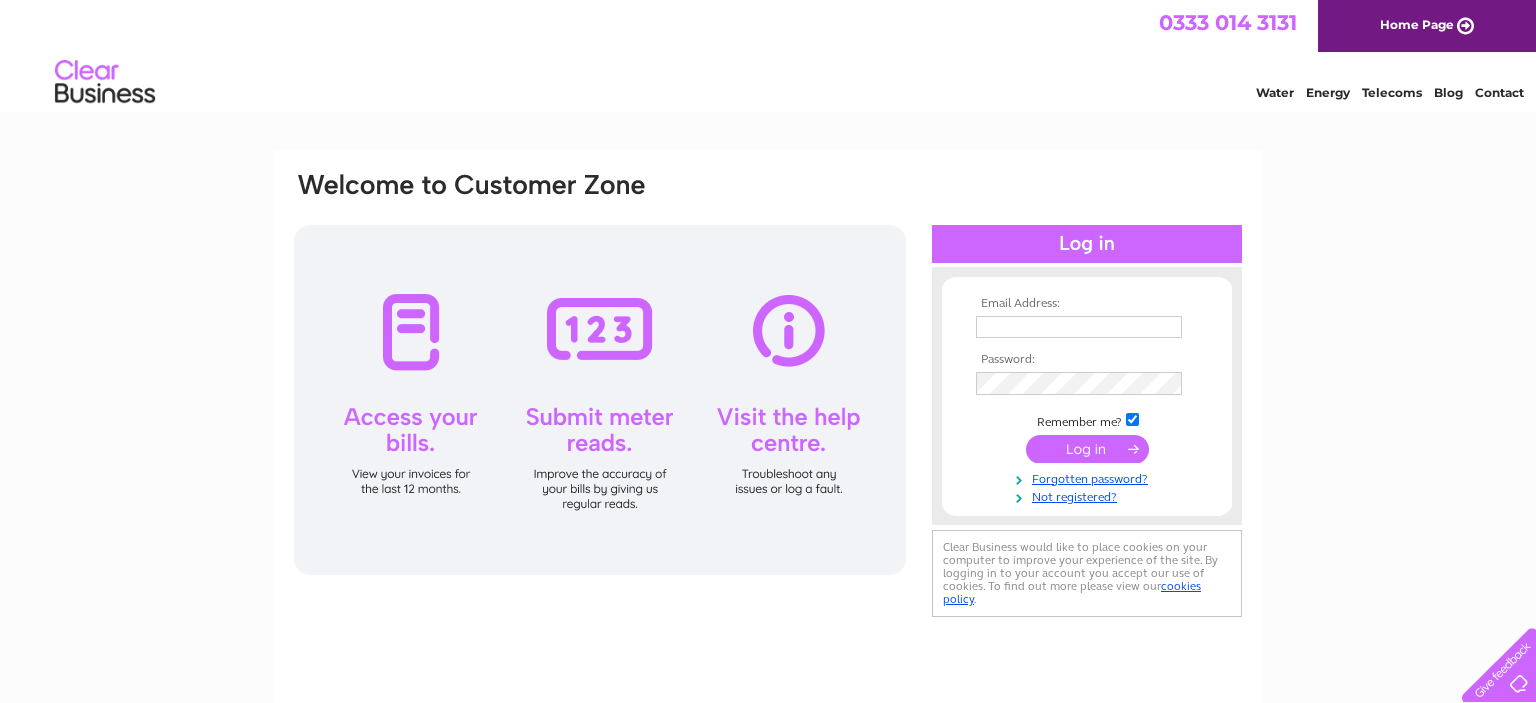 scroll, scrollTop: 0, scrollLeft: 0, axis: both 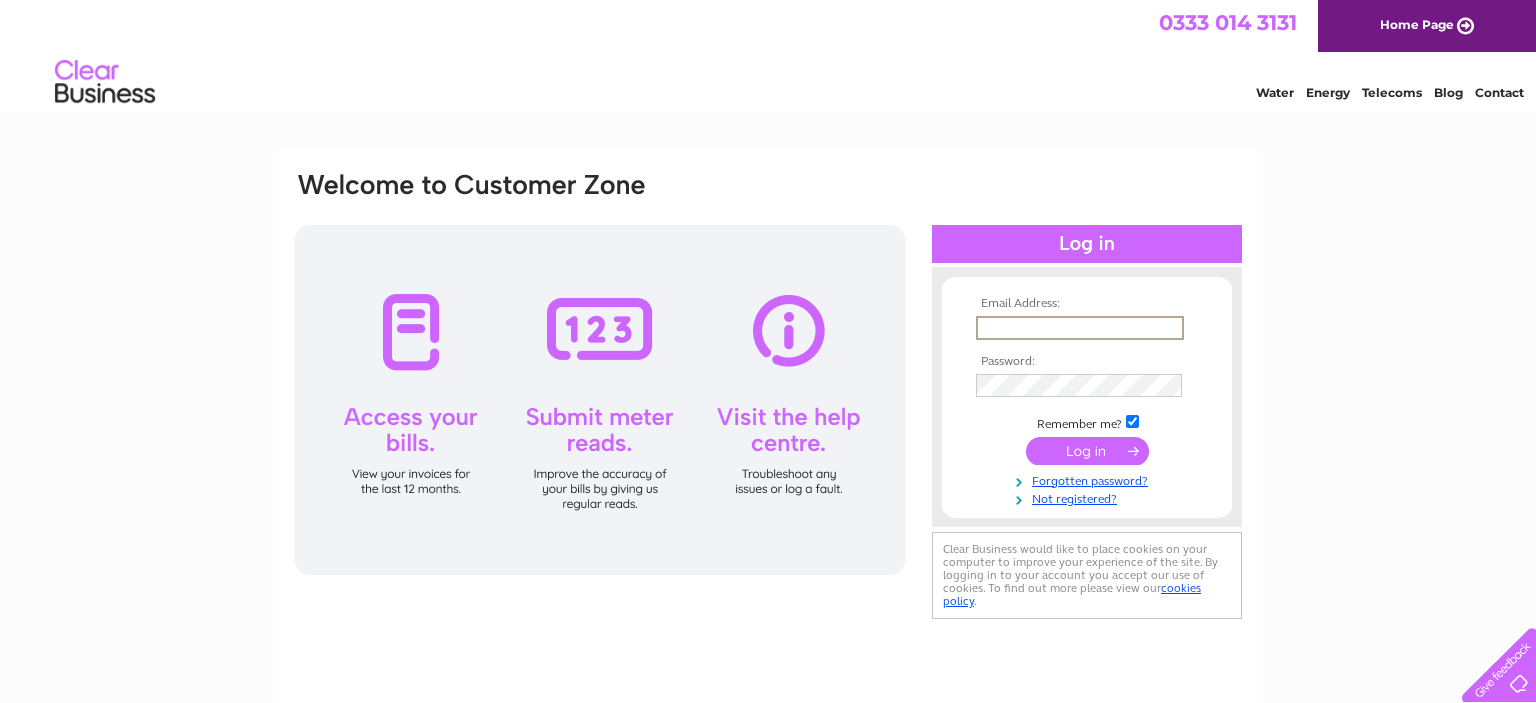 click at bounding box center (1080, 328) 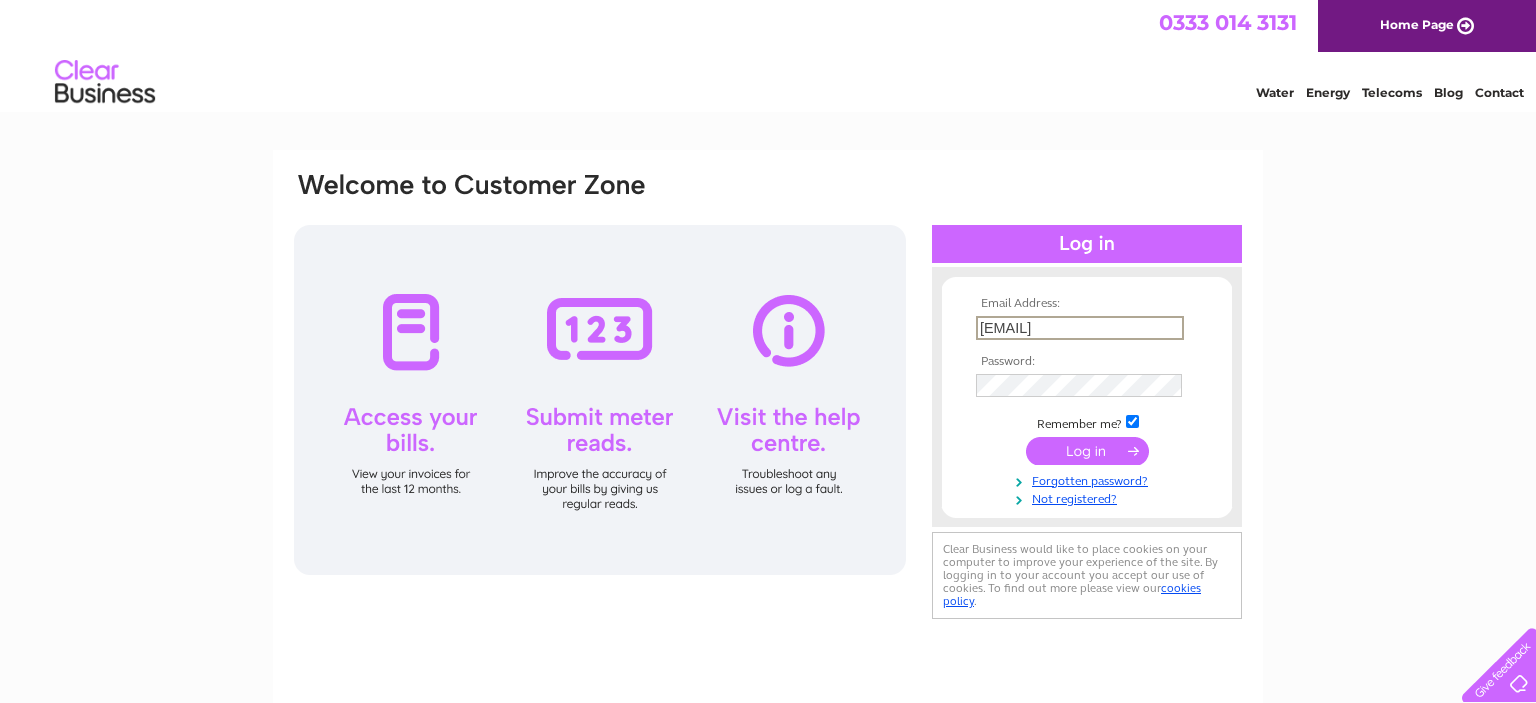 type on "alano@orme-law.co.uk" 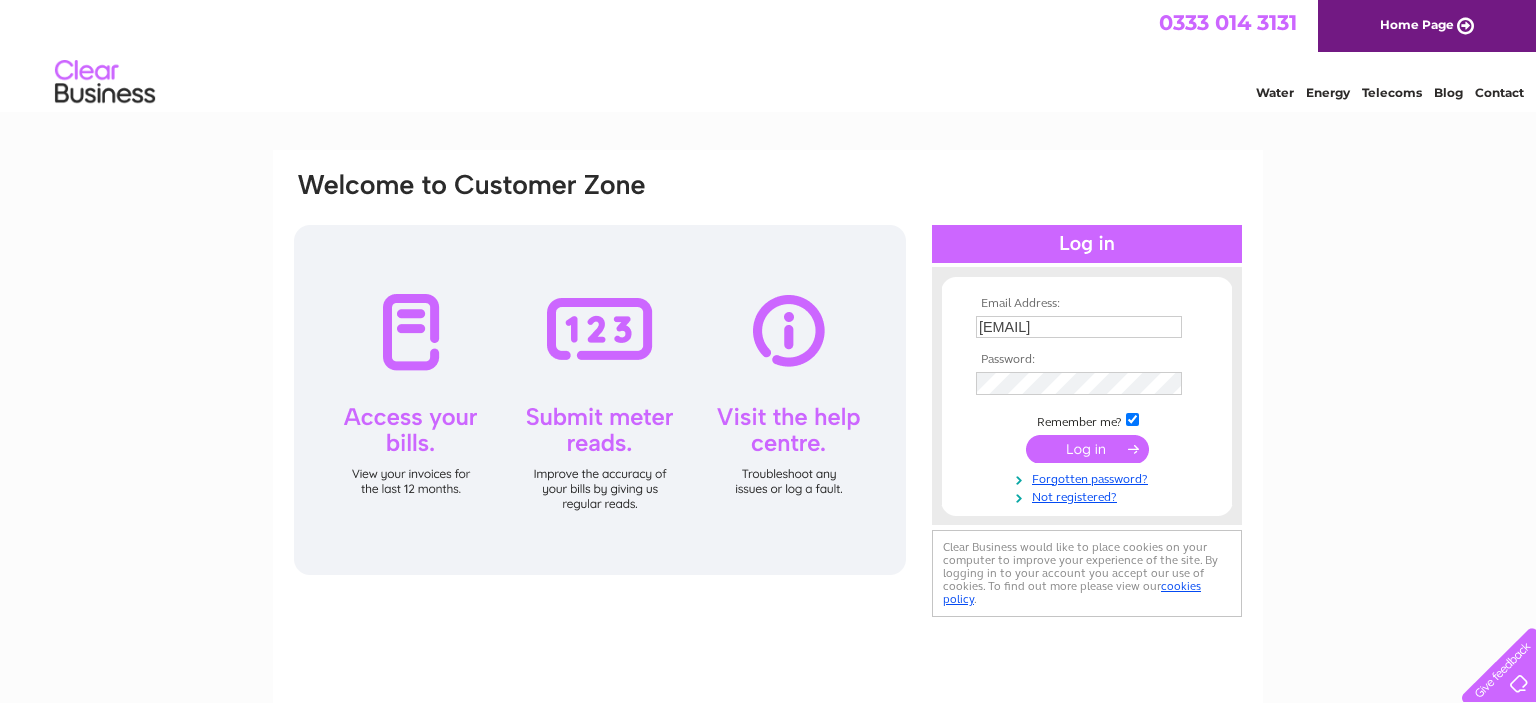 click at bounding box center (1087, 449) 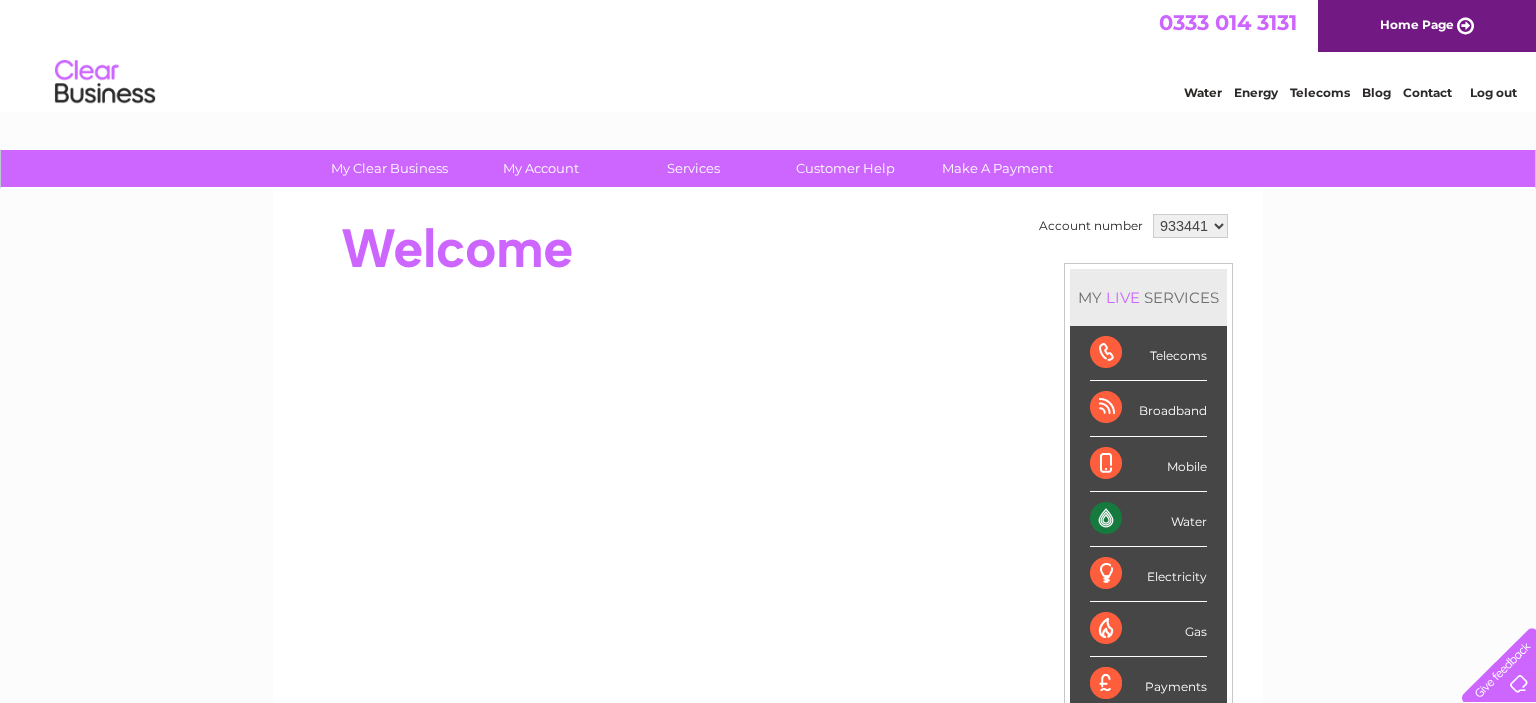 scroll, scrollTop: 0, scrollLeft: 0, axis: both 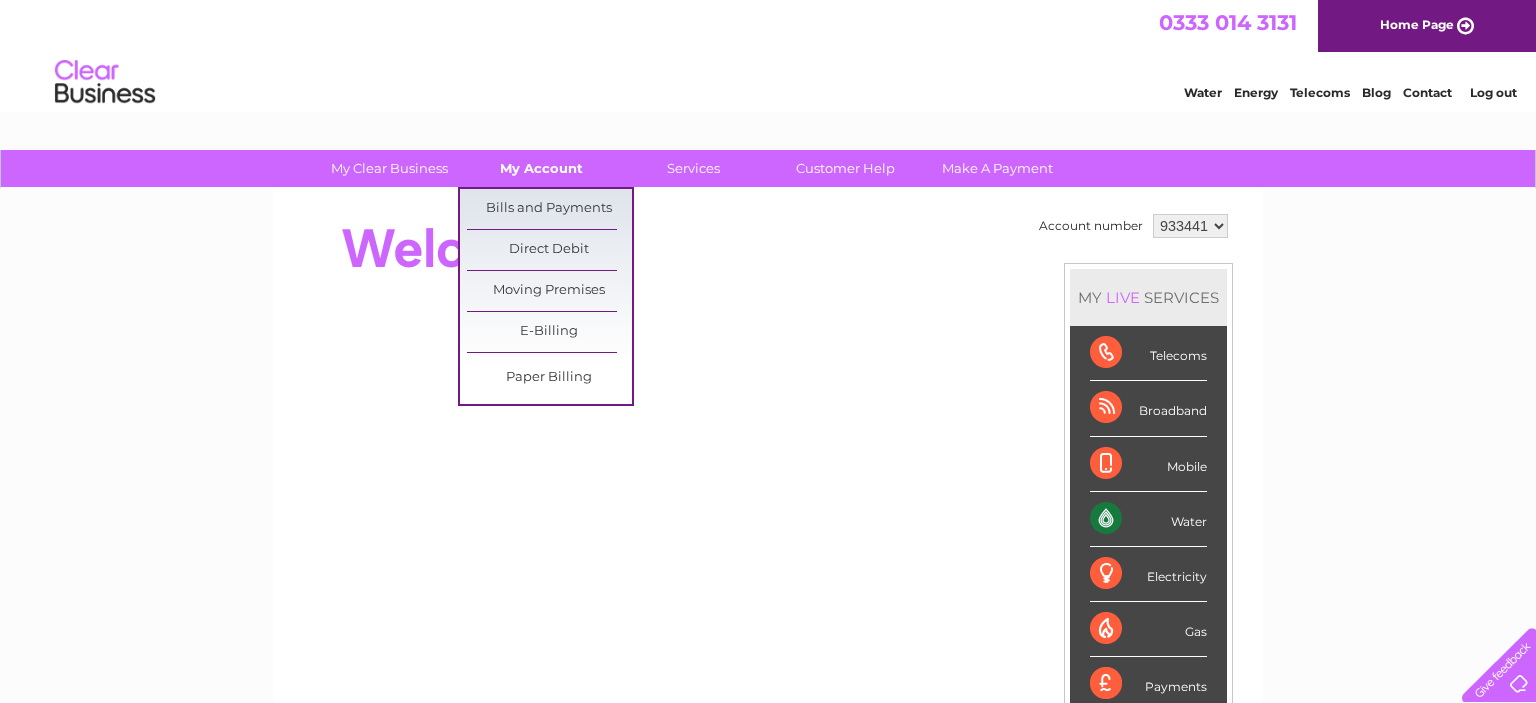 click on "My Account" at bounding box center [541, 168] 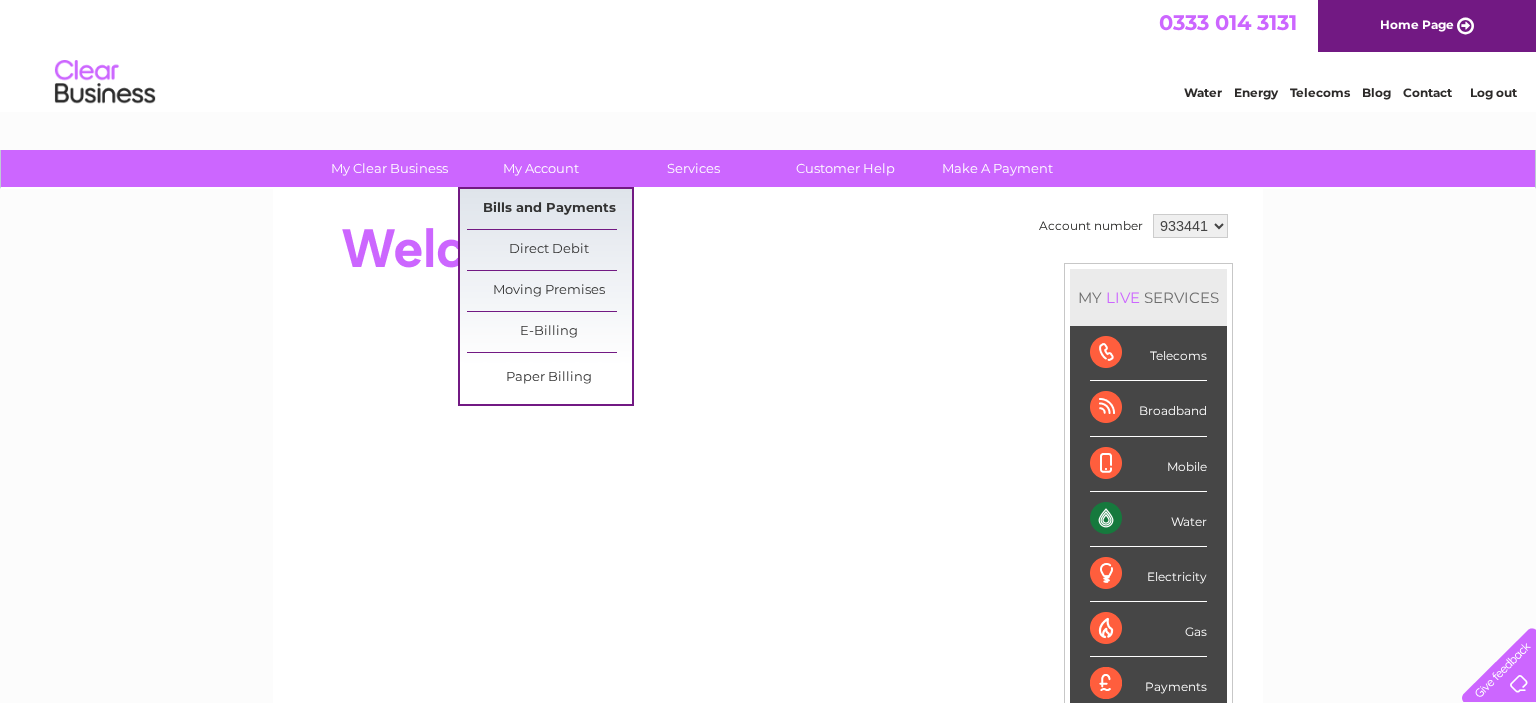 click on "Bills and Payments" at bounding box center [549, 209] 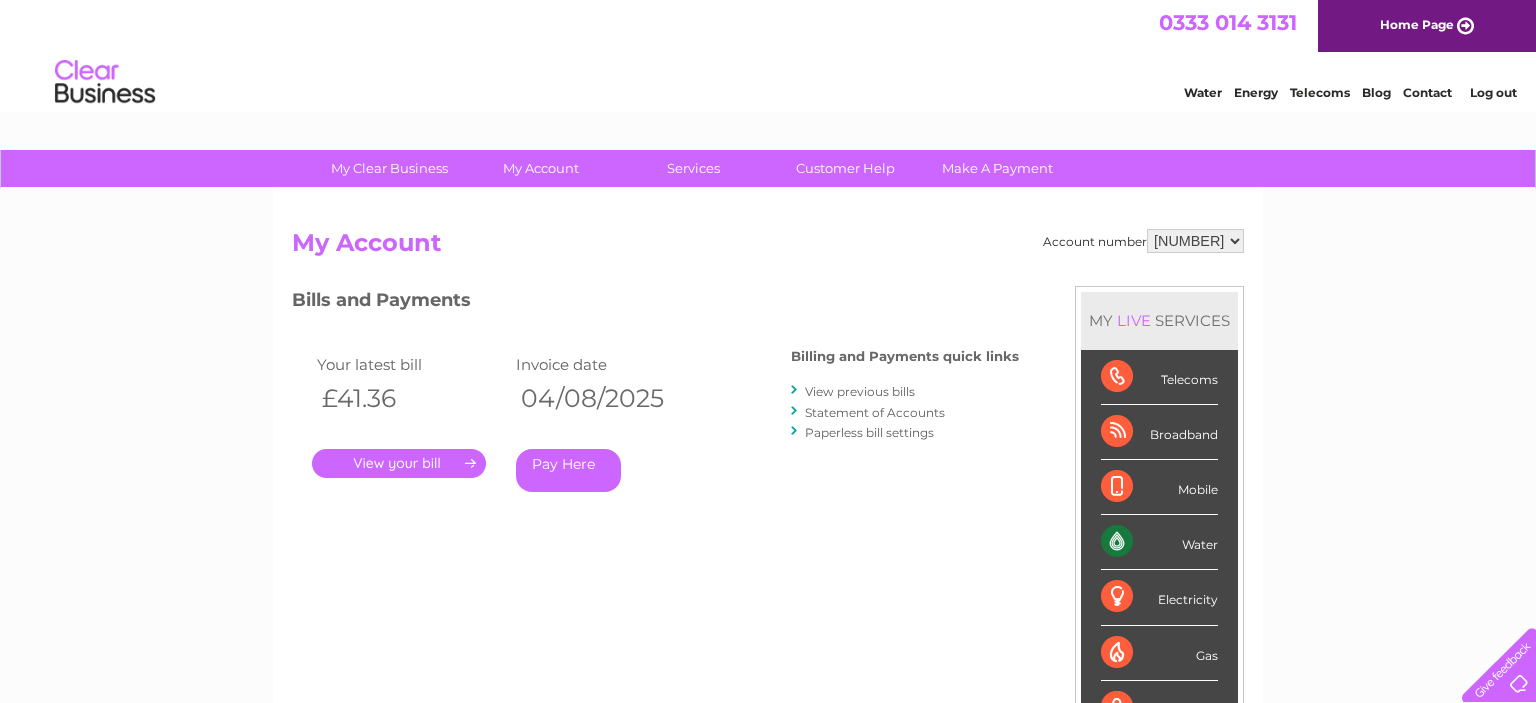 scroll, scrollTop: 0, scrollLeft: 0, axis: both 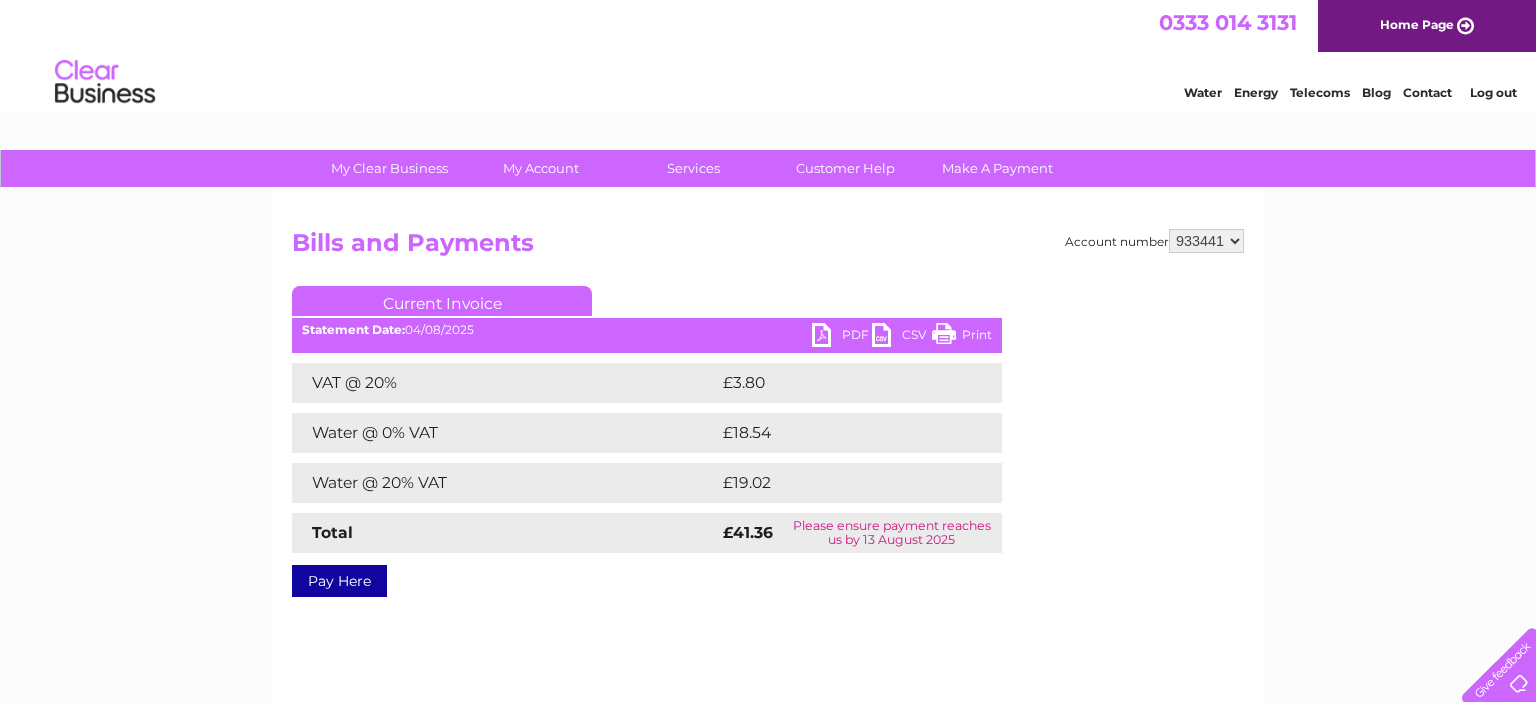 click on "PDF" at bounding box center (842, 337) 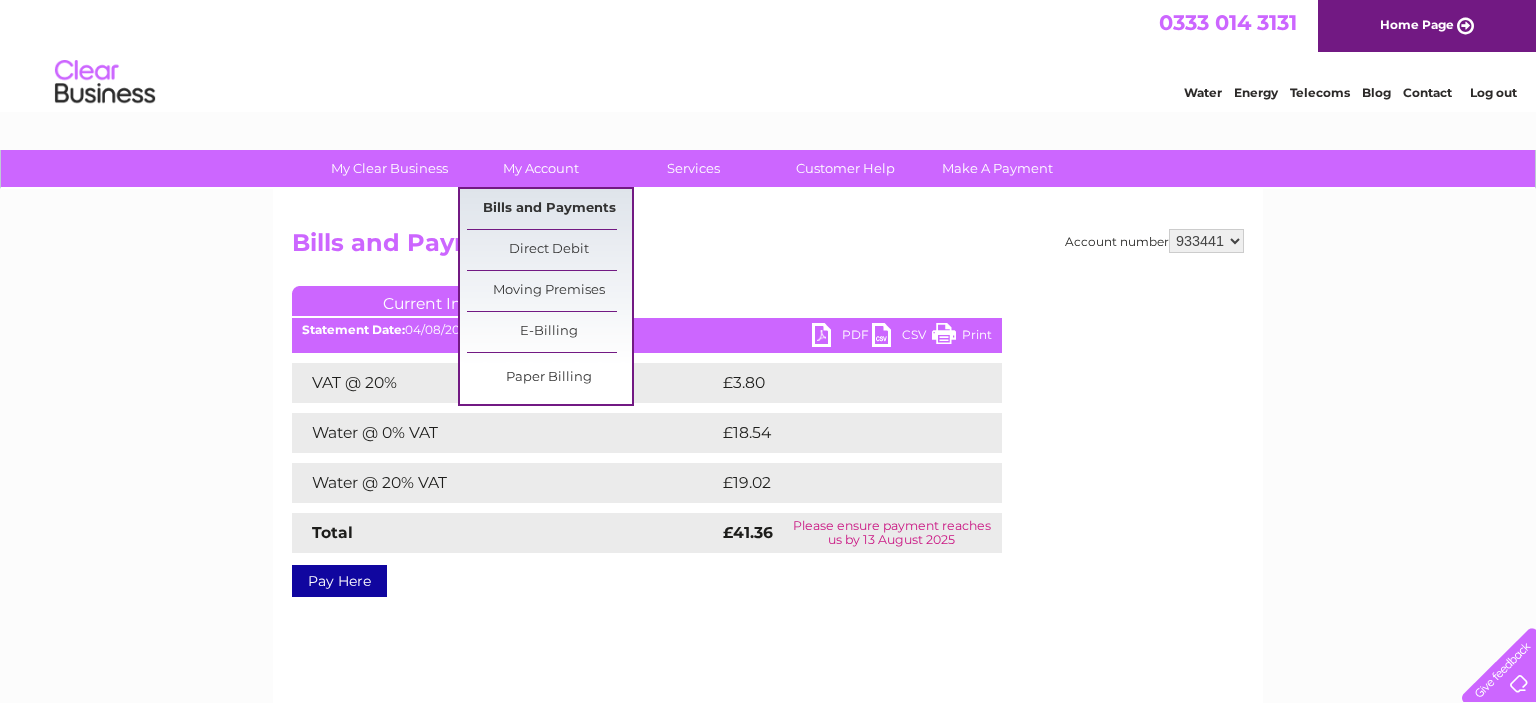 click on "Bills and Payments" at bounding box center [549, 209] 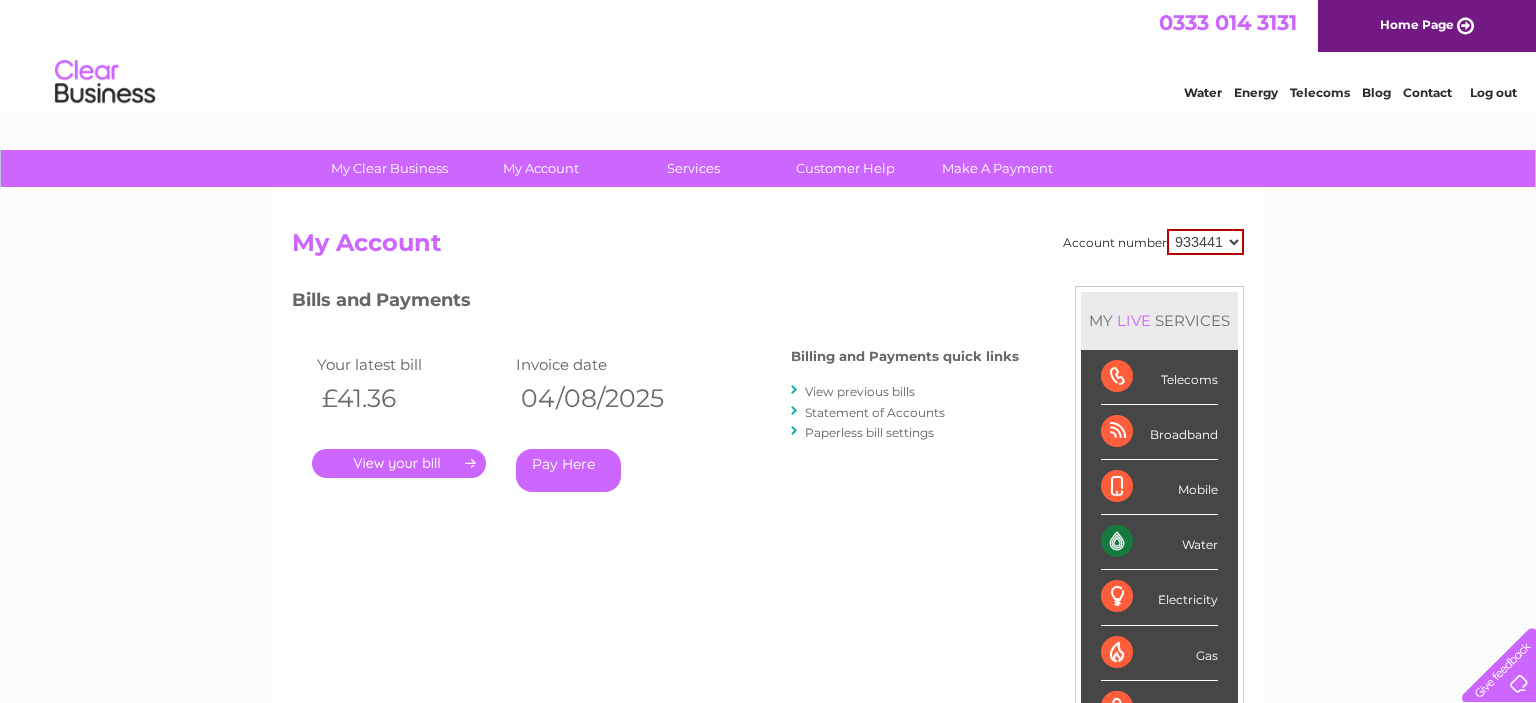 scroll, scrollTop: 0, scrollLeft: 0, axis: both 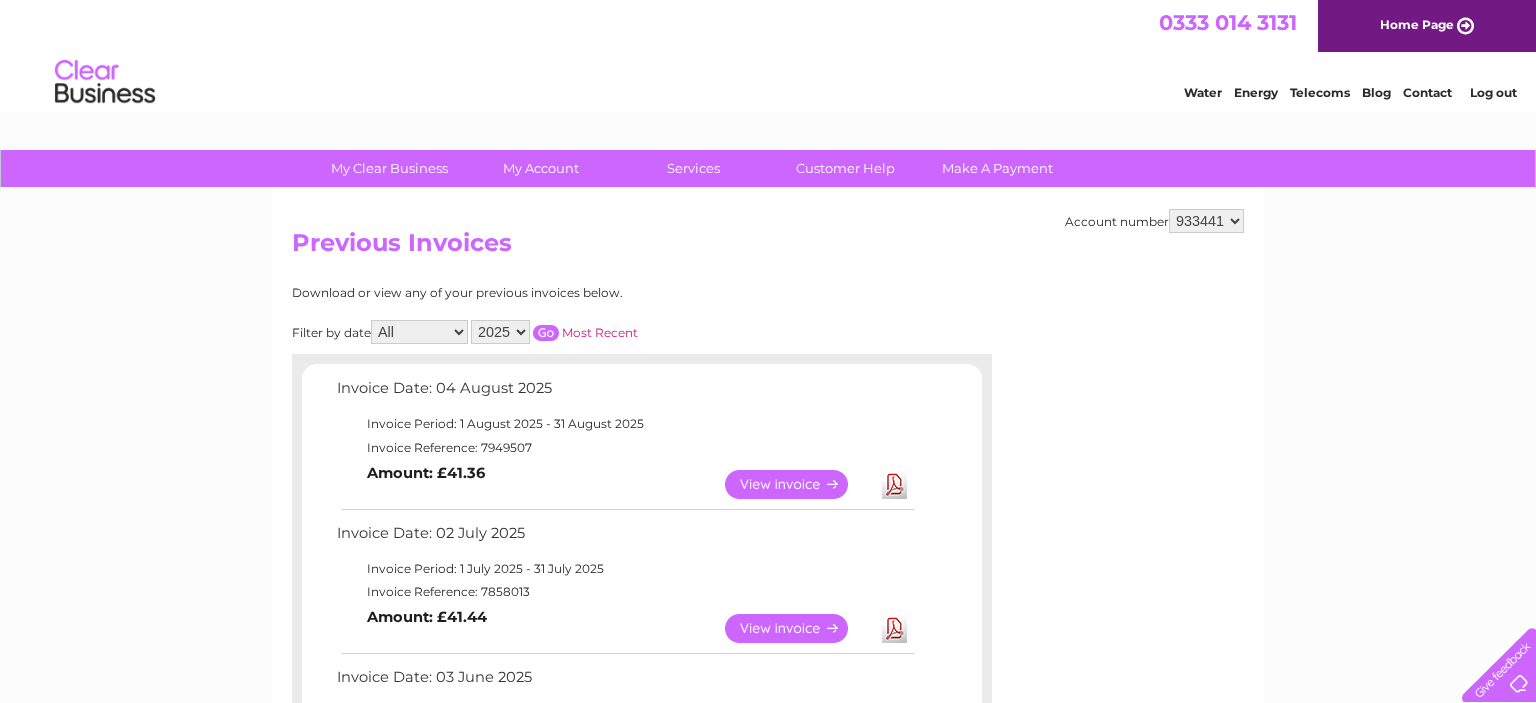 click on "Contact" at bounding box center (1427, 92) 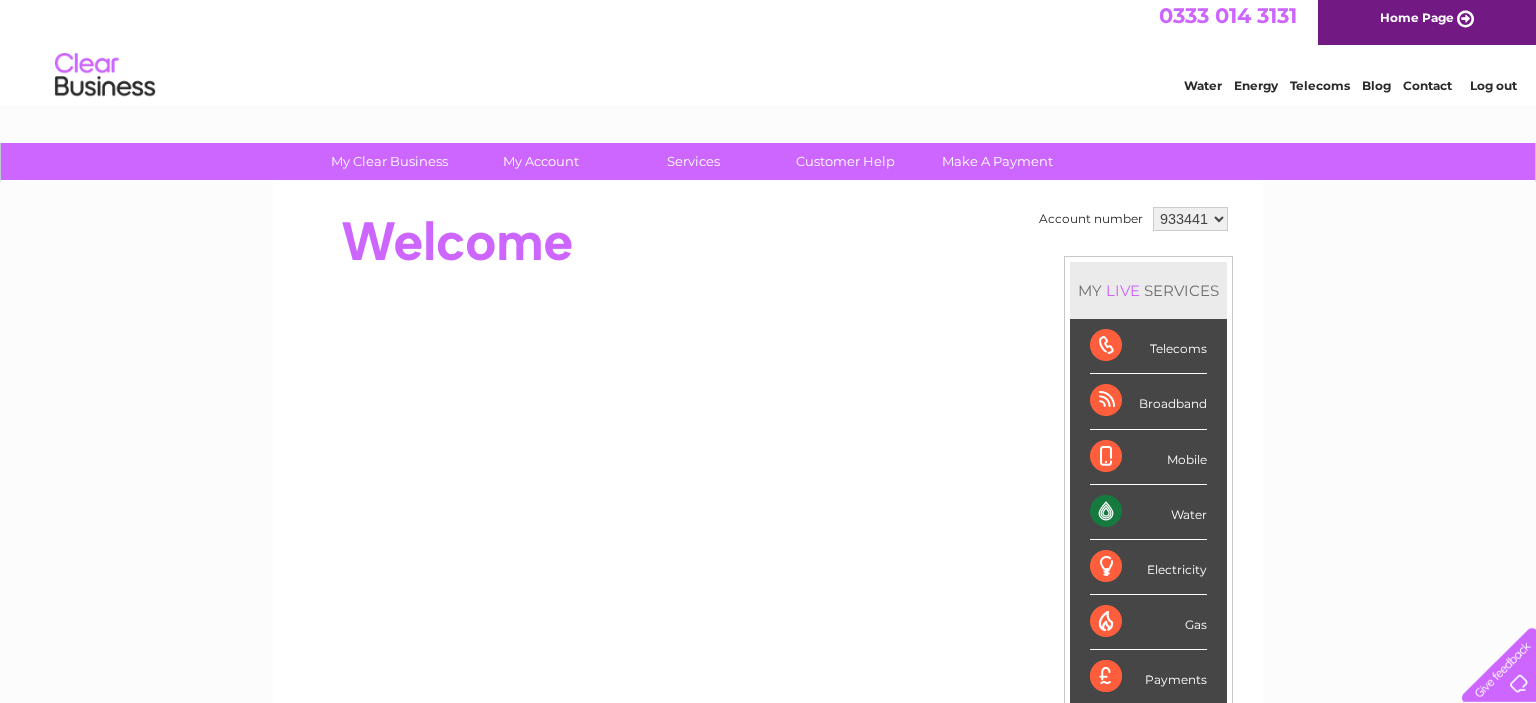 scroll, scrollTop: 0, scrollLeft: 0, axis: both 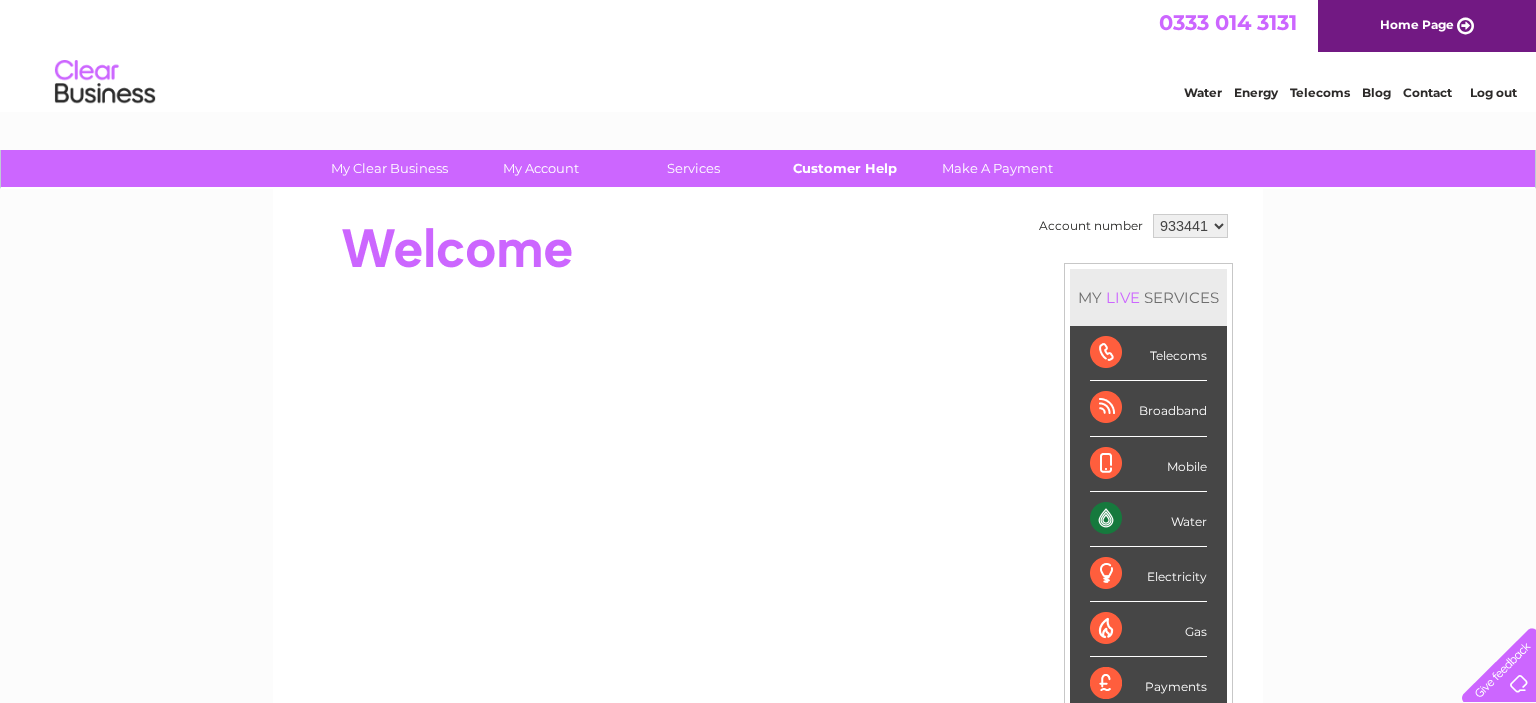 click on "Customer Help" at bounding box center (845, 168) 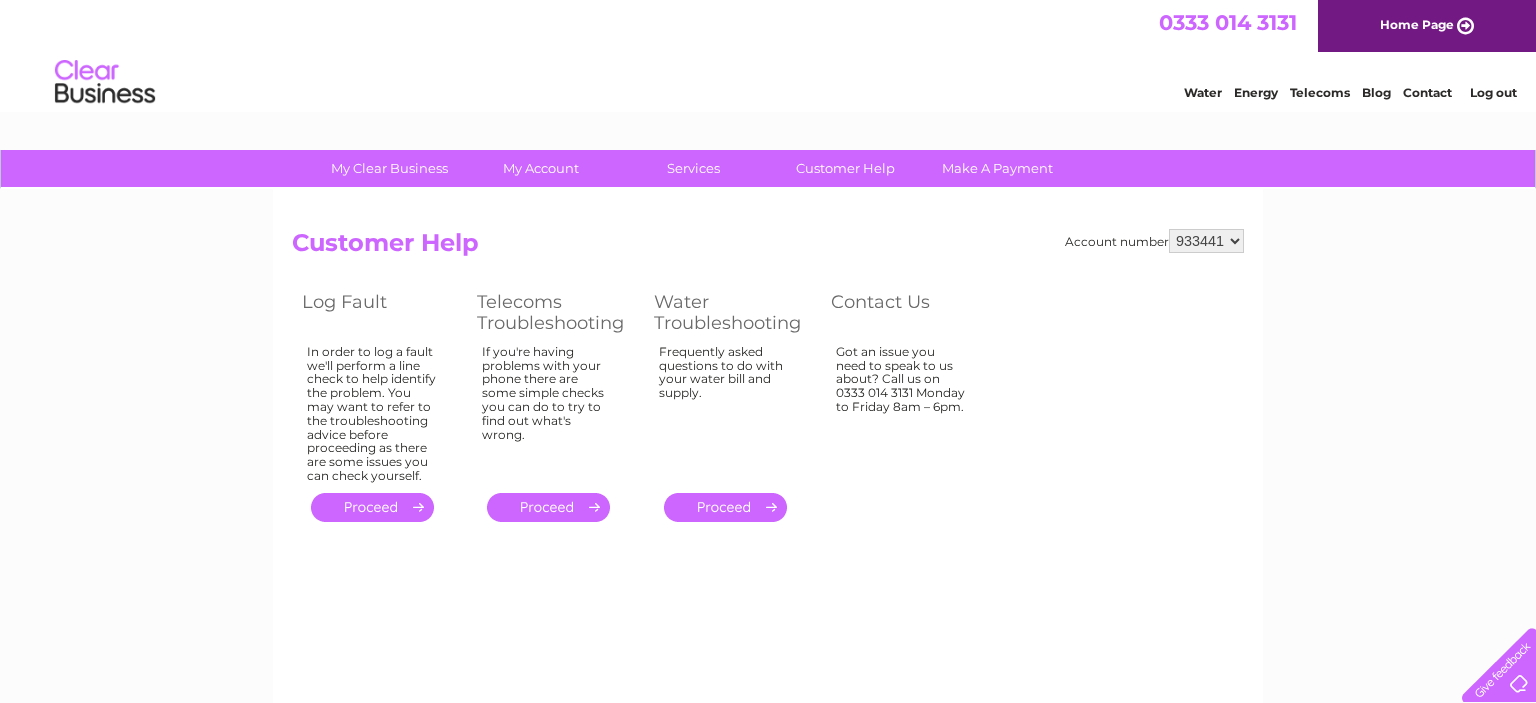 scroll, scrollTop: 0, scrollLeft: 0, axis: both 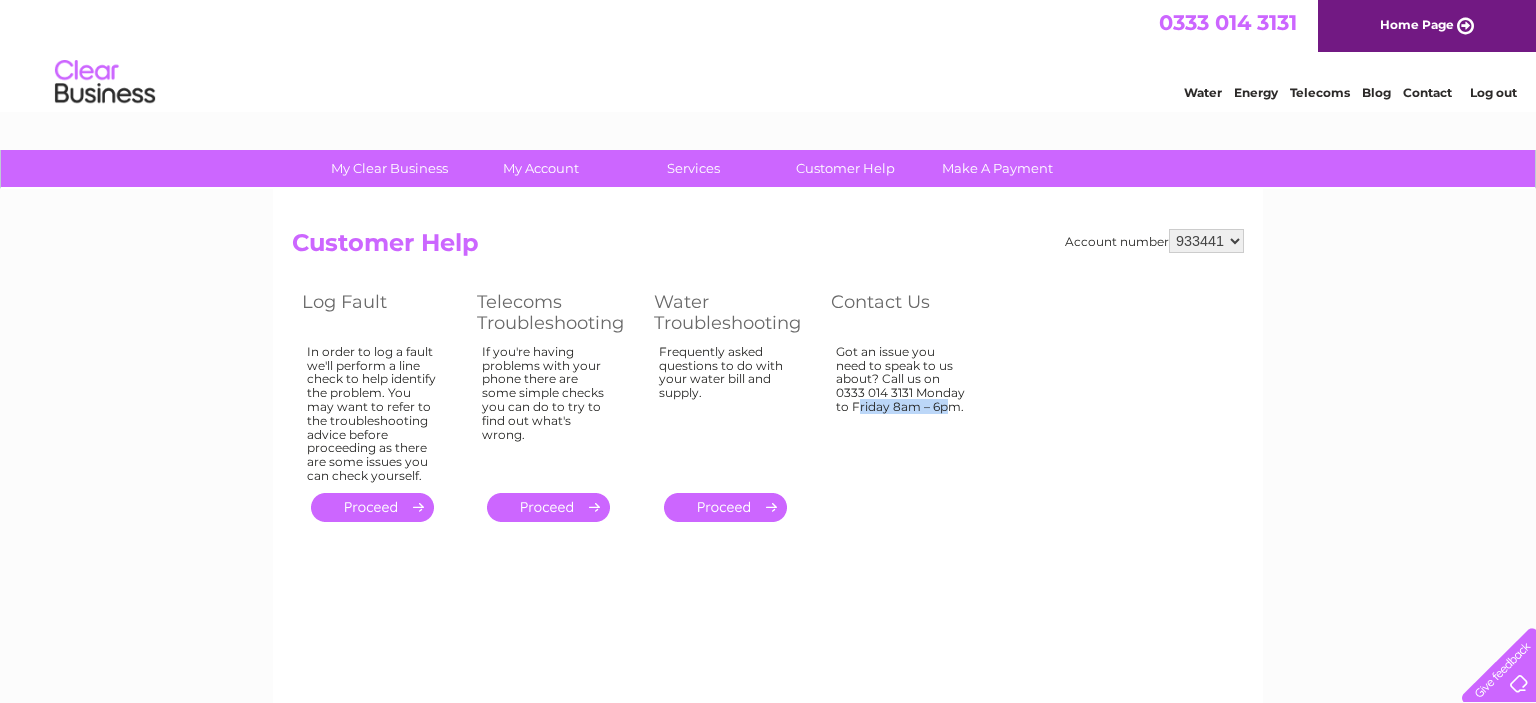 drag, startPoint x: 919, startPoint y: 393, endPoint x: 834, endPoint y: 393, distance: 85 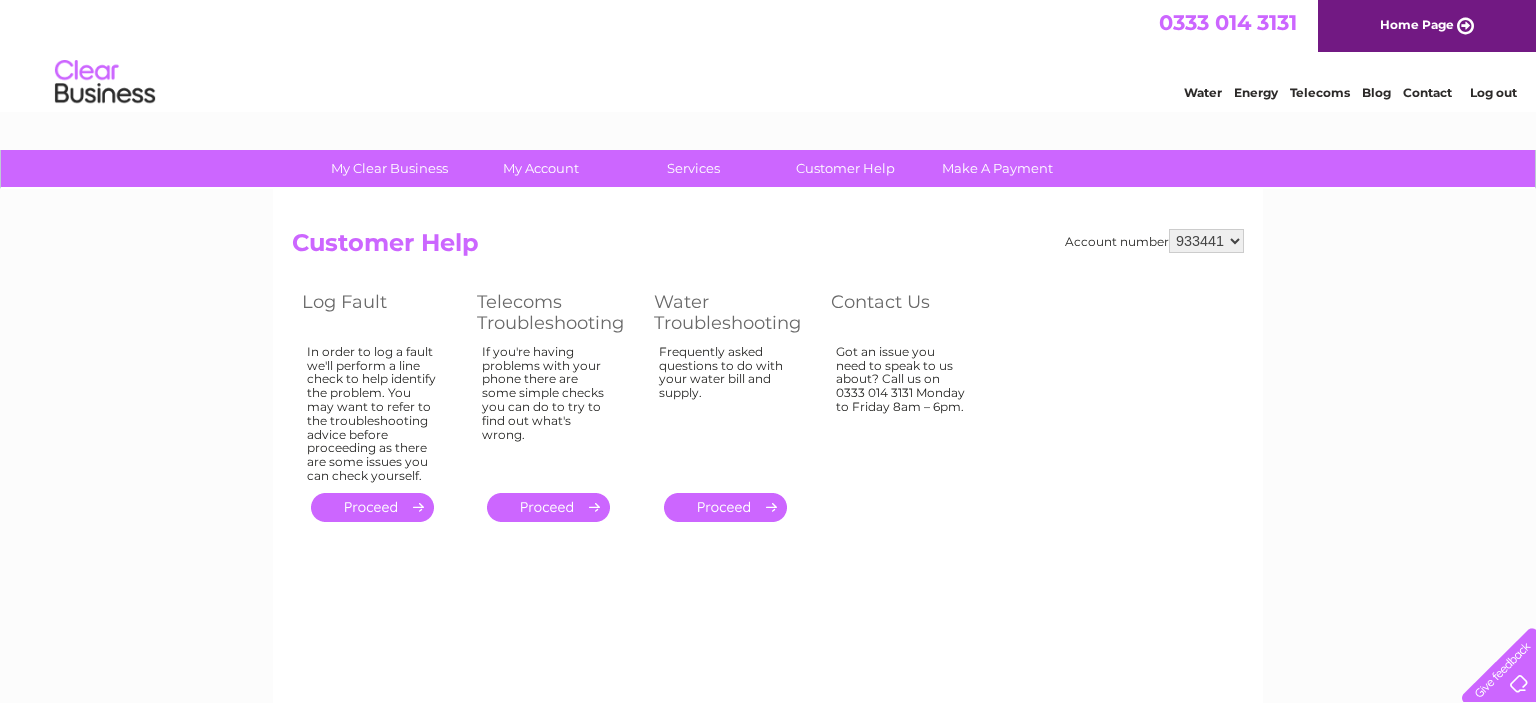 click on "Got an issue you need to speak to us about? Call us on 0333 014 3131 Monday to Friday 8am – 6pm." at bounding box center [372, 414] 